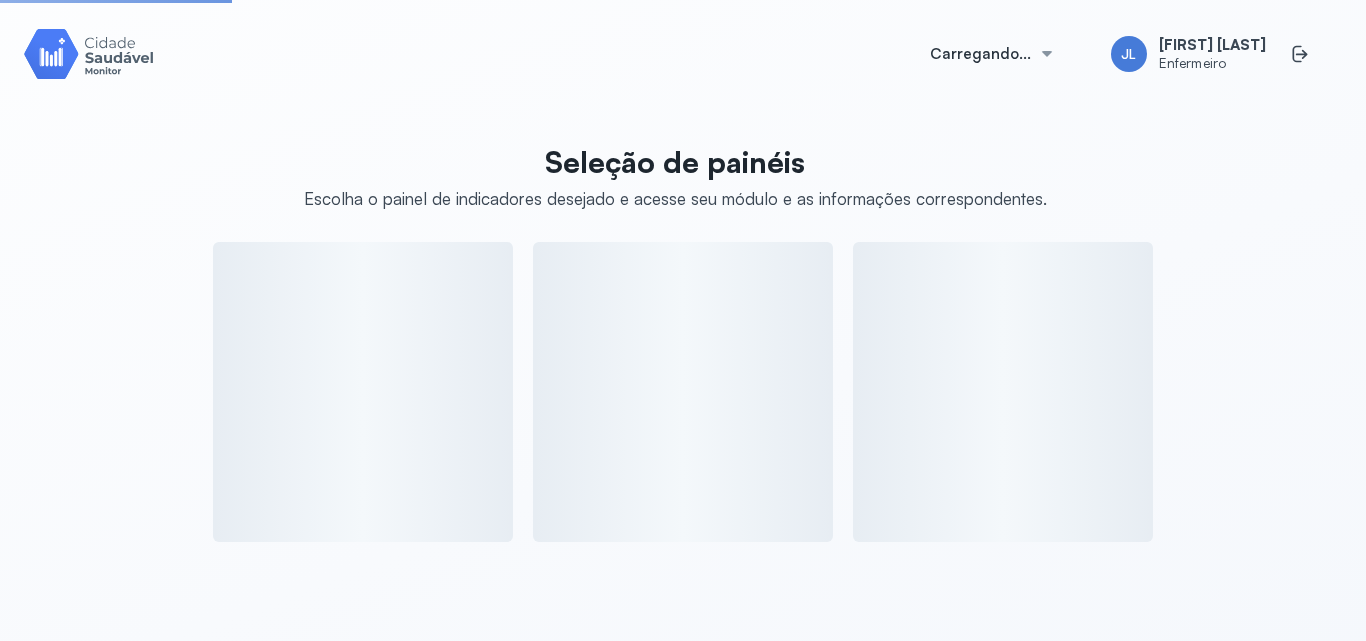 scroll, scrollTop: 0, scrollLeft: 0, axis: both 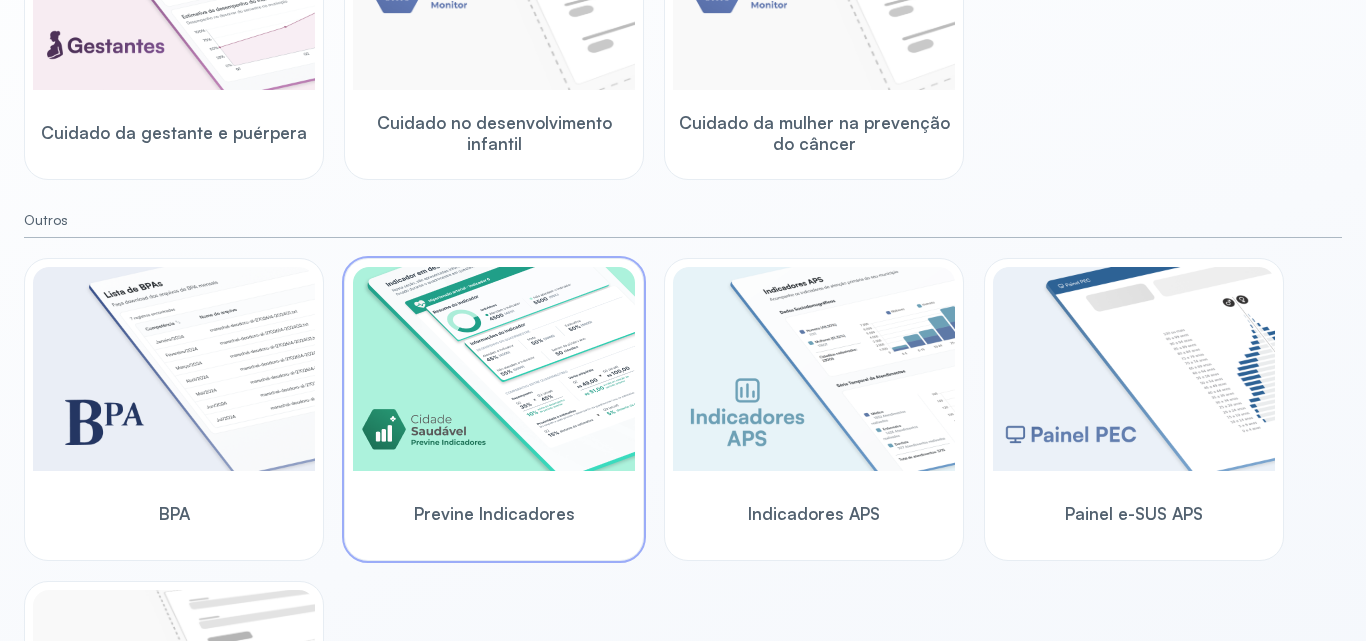 click at bounding box center (494, 369) 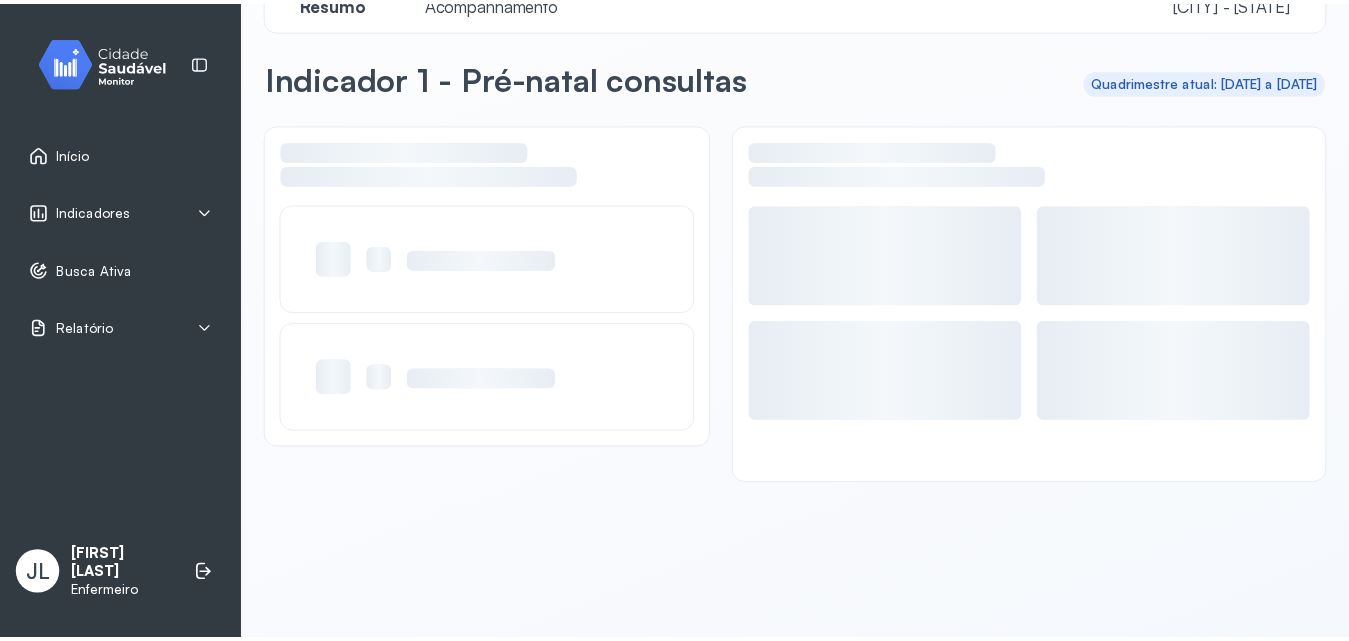 scroll, scrollTop: 48, scrollLeft: 0, axis: vertical 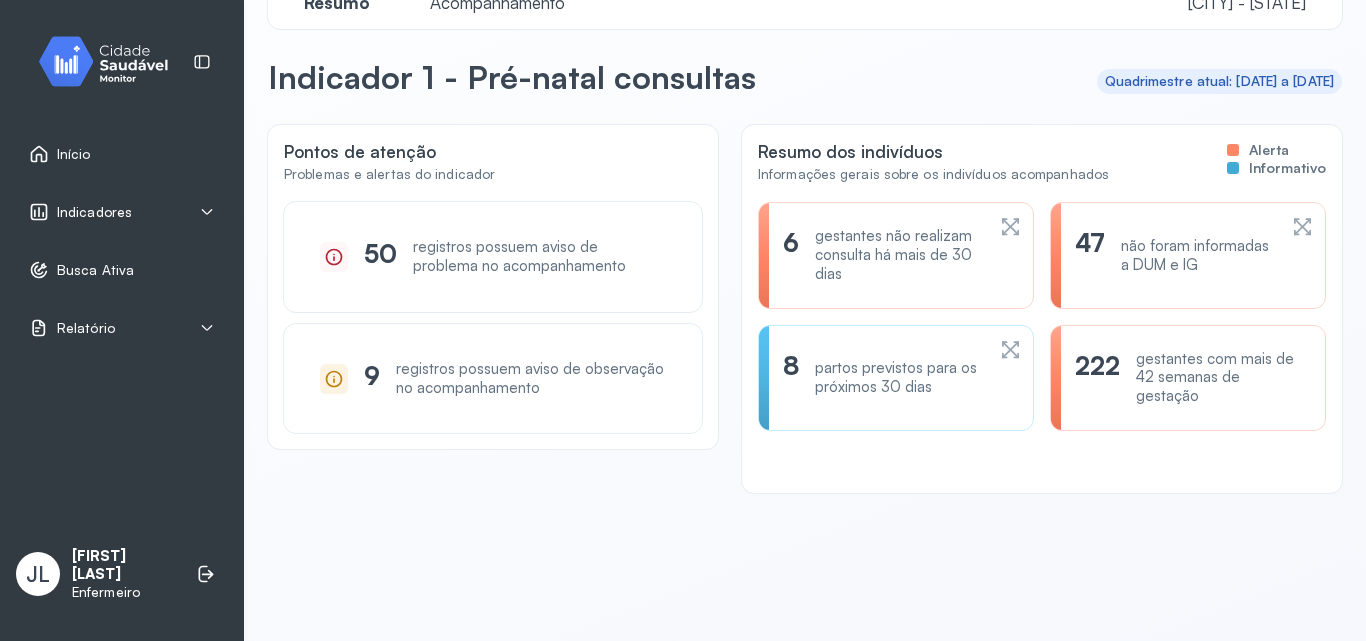 click on "Indicadores" at bounding box center (80, 212) 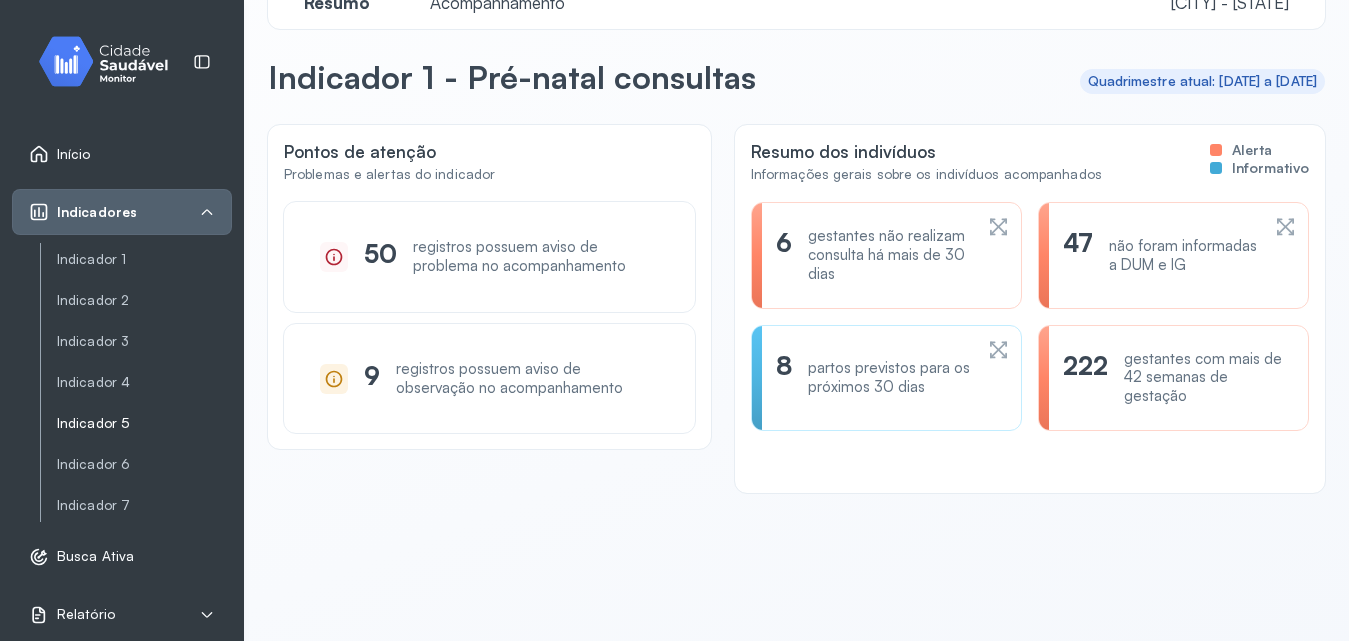 click on "Indicador 5" at bounding box center (144, 423) 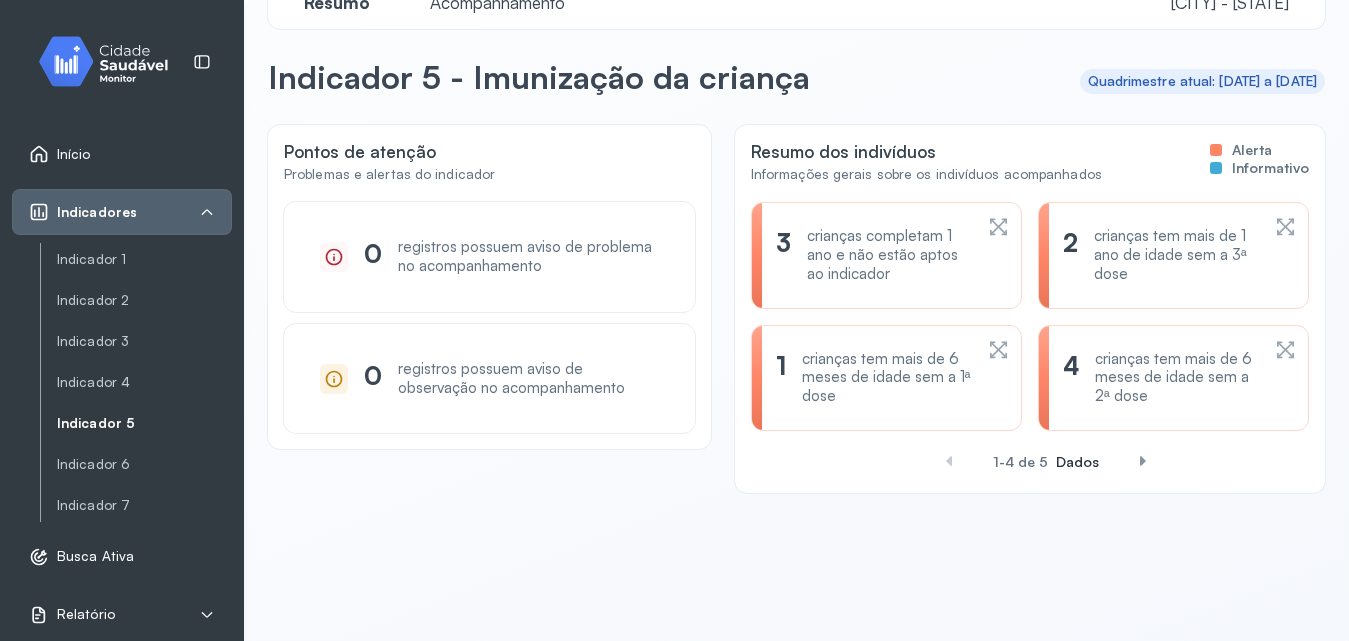 click on "4 crianças tem mais de 6 meses de idade sem a 2ª dose" at bounding box center [1161, 378] 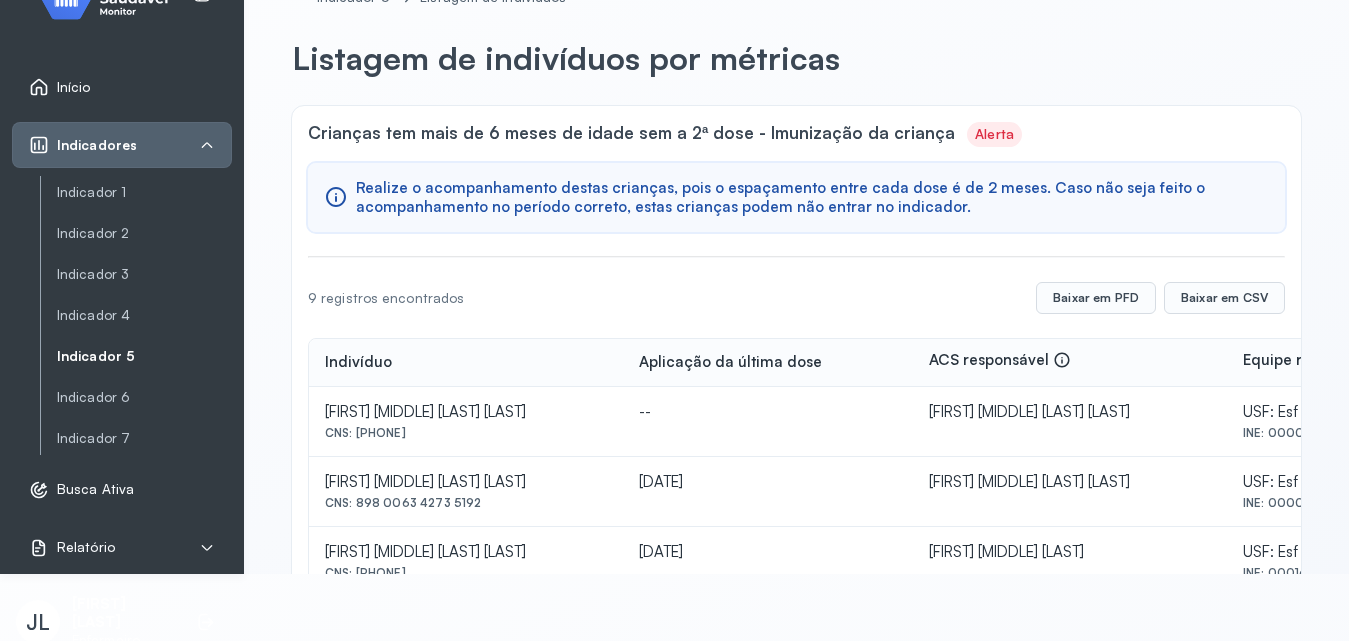 scroll, scrollTop: 73, scrollLeft: 0, axis: vertical 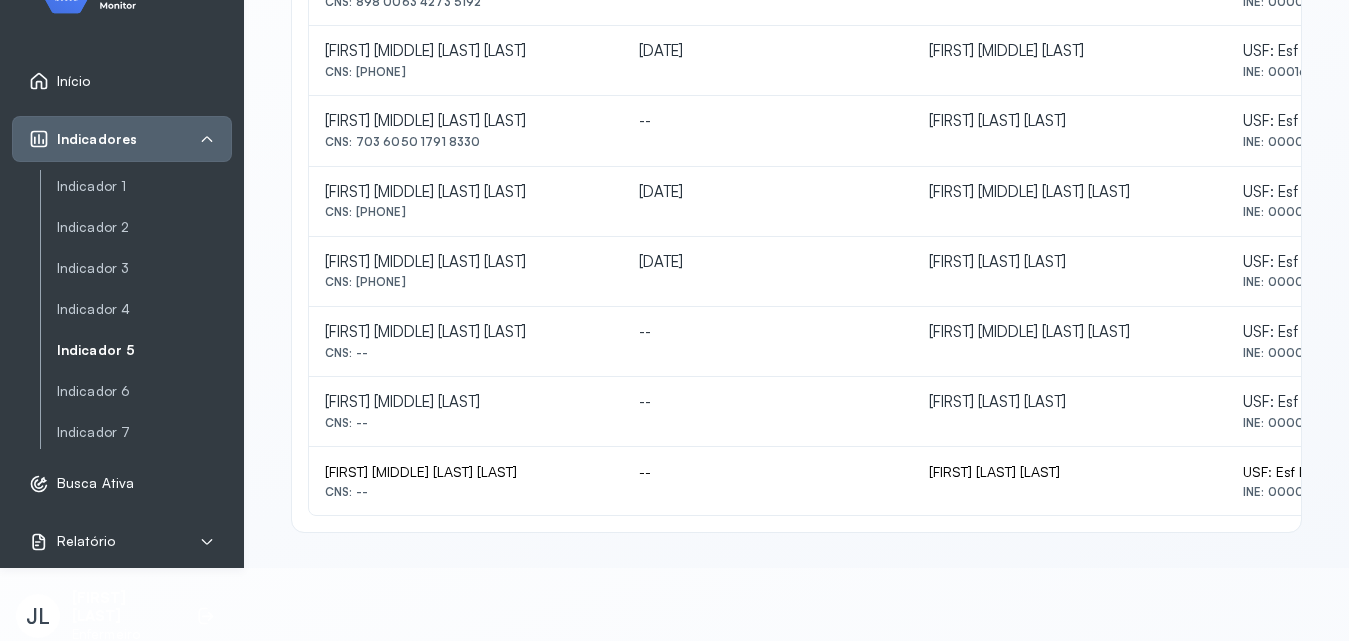 click on "Indicador 5" at bounding box center (144, 350) 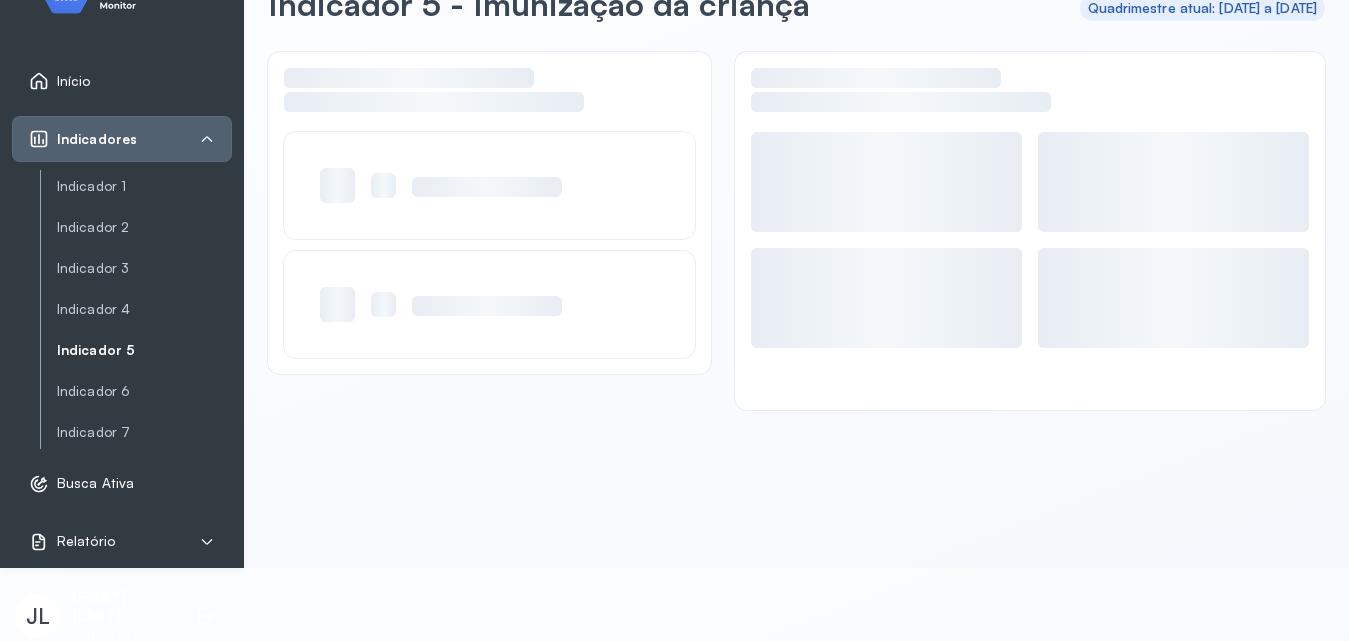 scroll, scrollTop: 48, scrollLeft: 0, axis: vertical 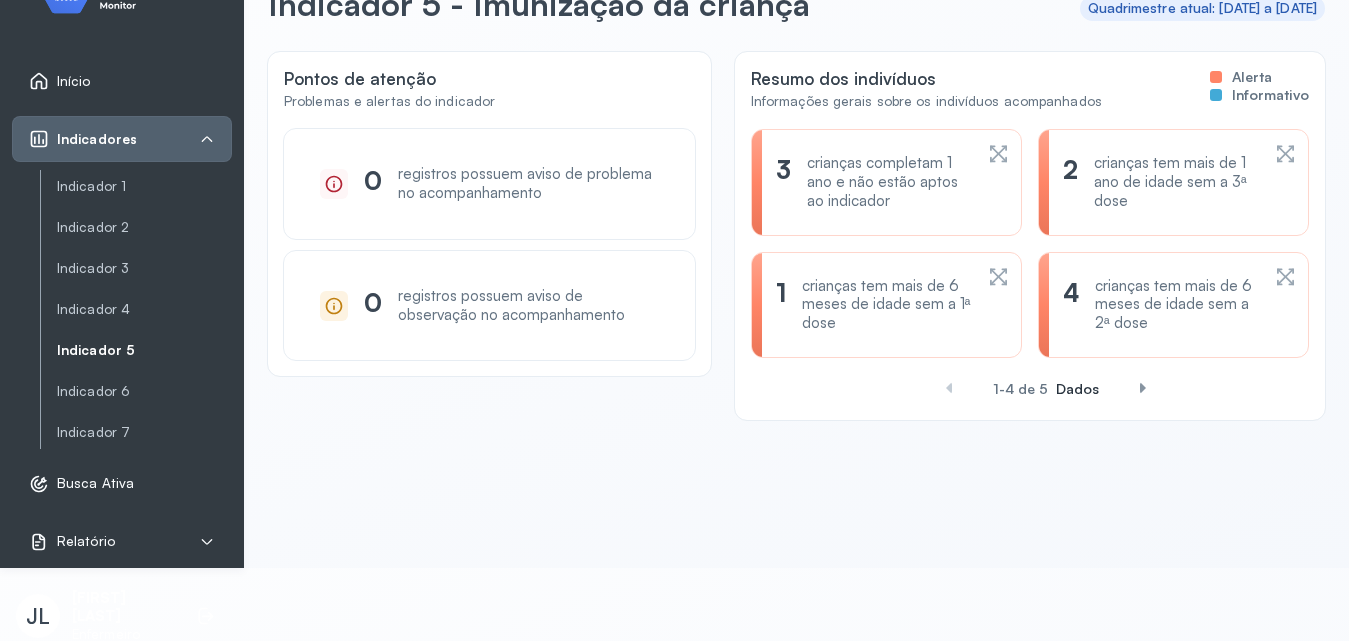 click 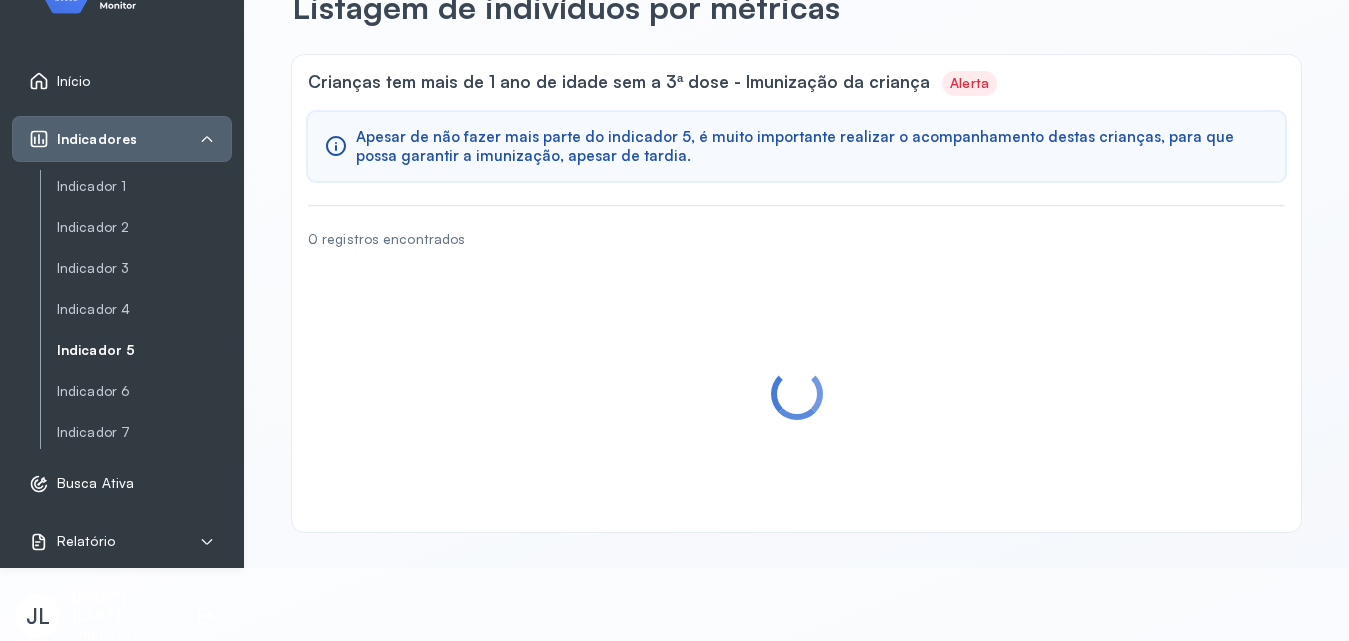 scroll, scrollTop: 0, scrollLeft: 0, axis: both 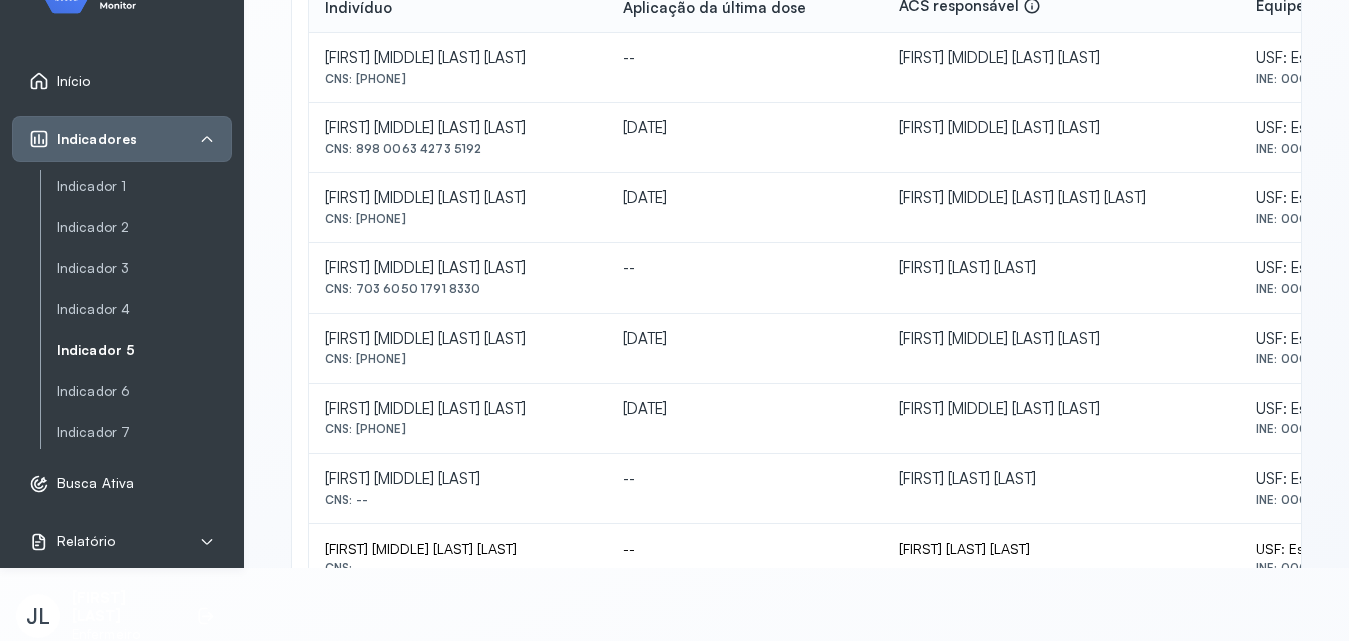 drag, startPoint x: 358, startPoint y: 357, endPoint x: 483, endPoint y: 369, distance: 125.57468 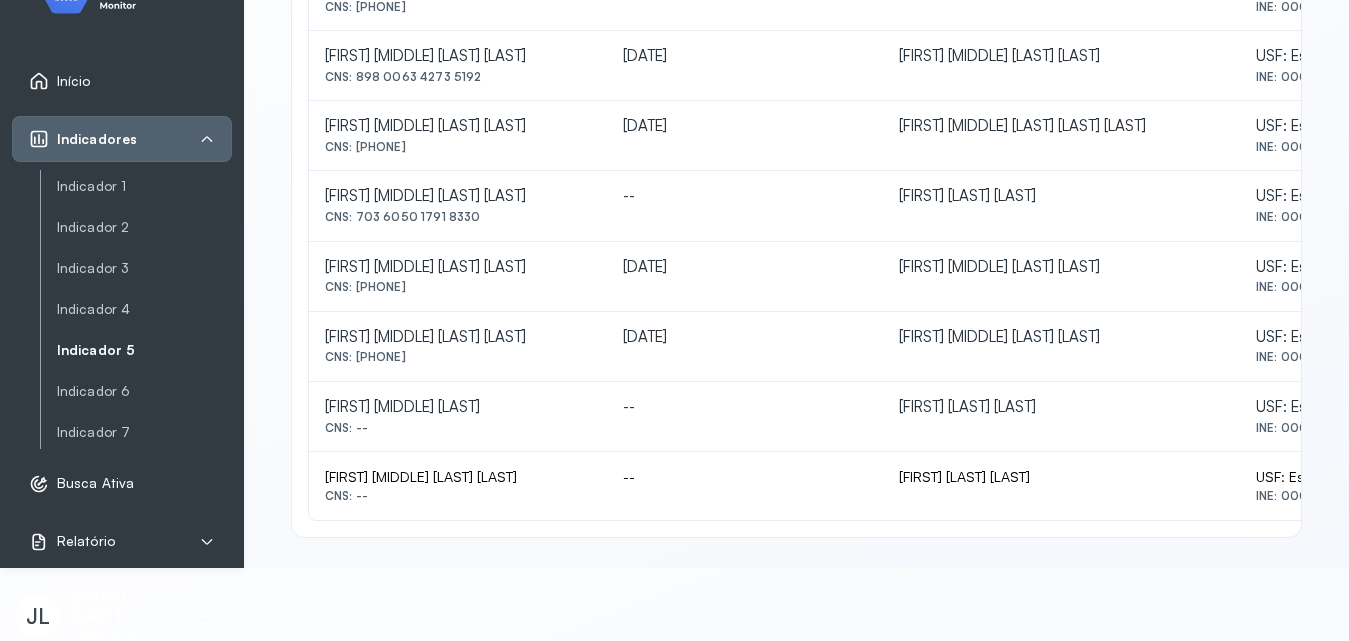scroll, scrollTop: 425, scrollLeft: 0, axis: vertical 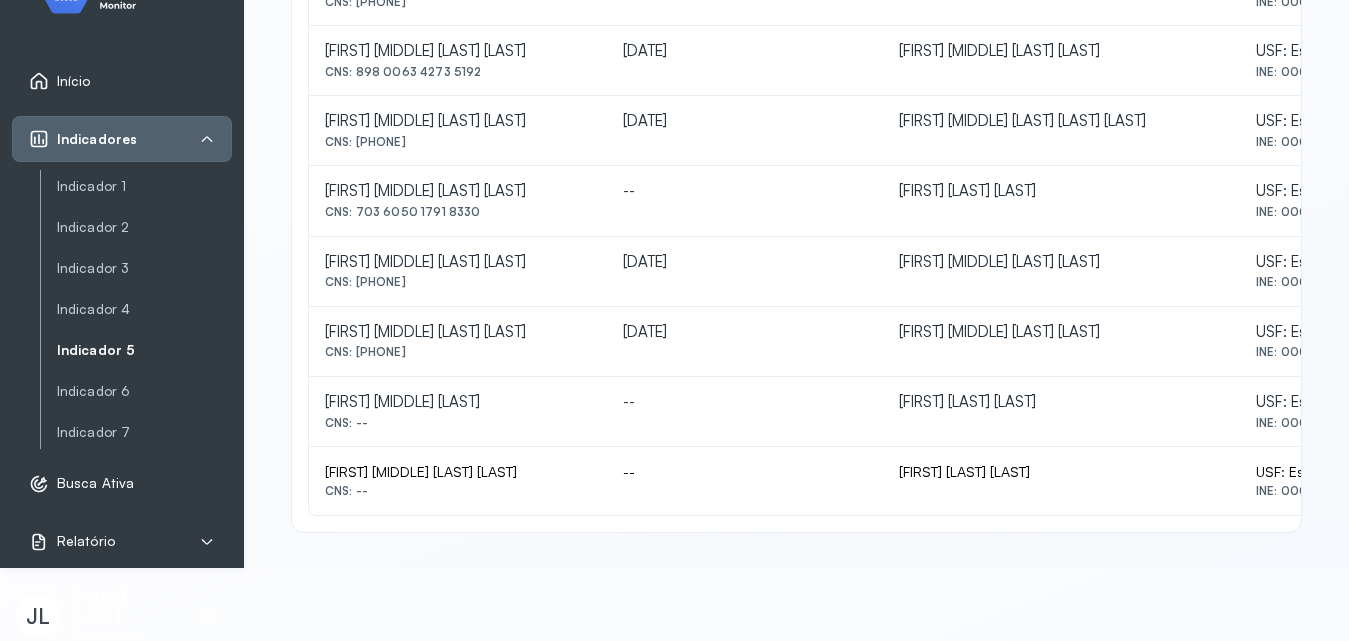 click on "Indicador 5" at bounding box center (144, 350) 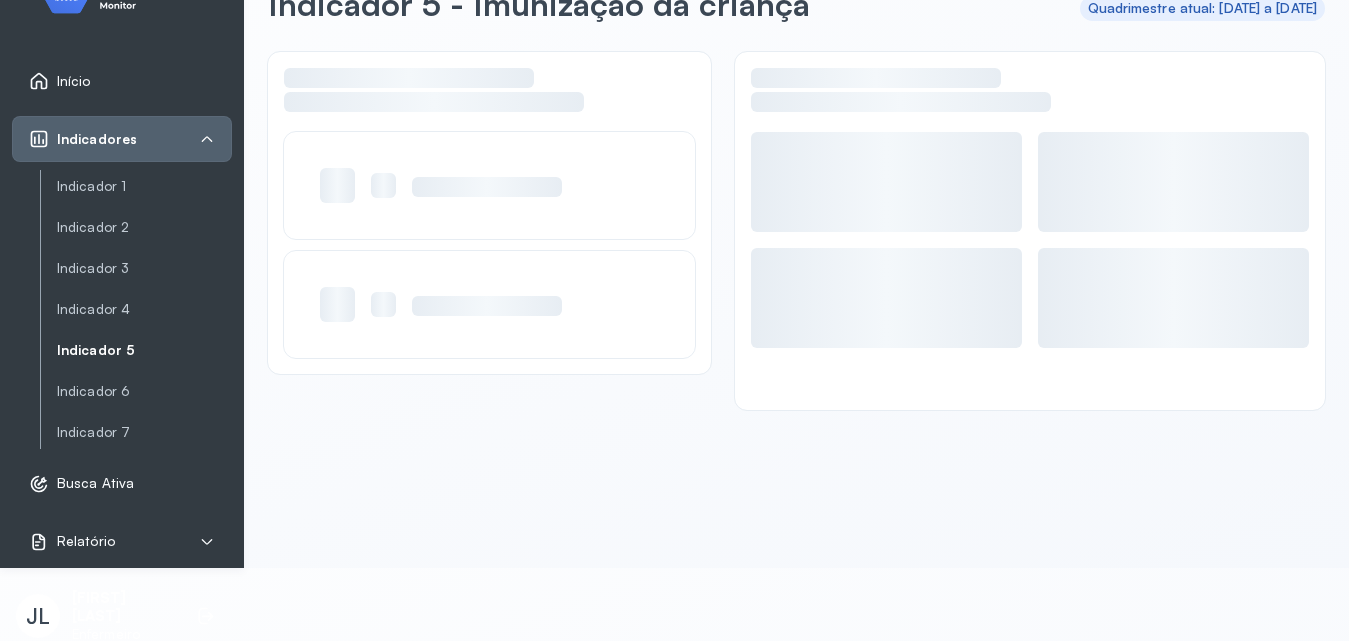 scroll, scrollTop: 48, scrollLeft: 0, axis: vertical 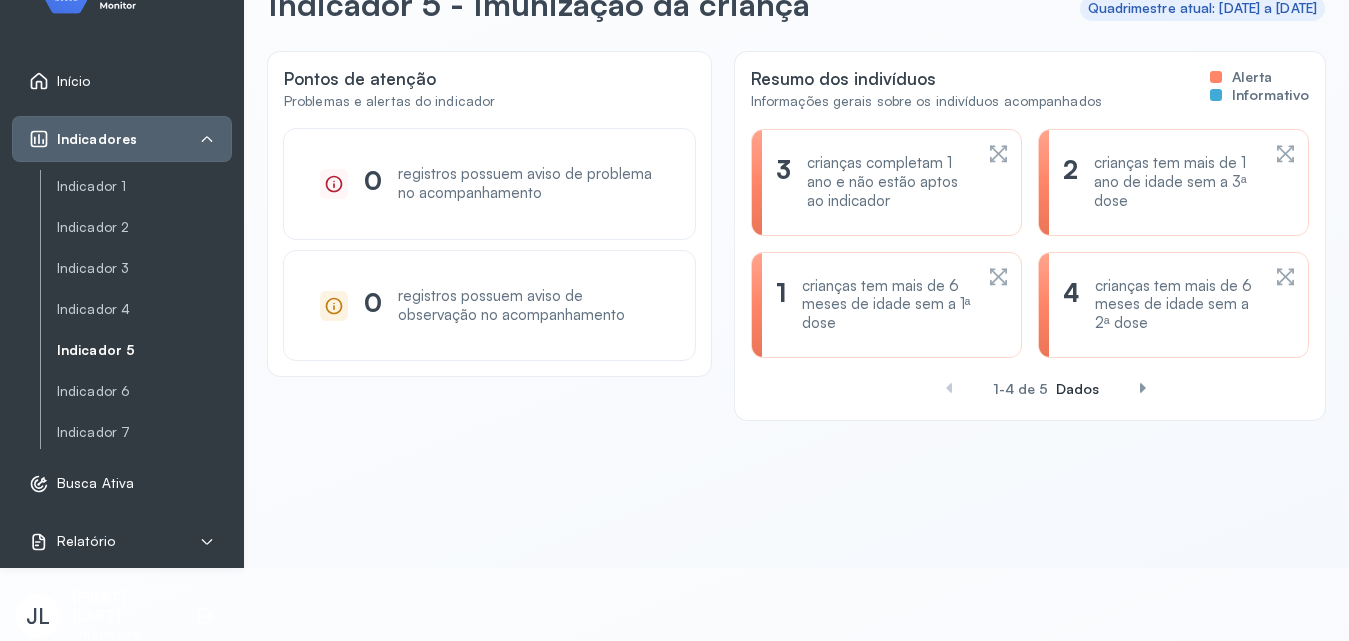 click on "crianças completam 1 ano e não estão aptos ao indicador" at bounding box center (889, 182) 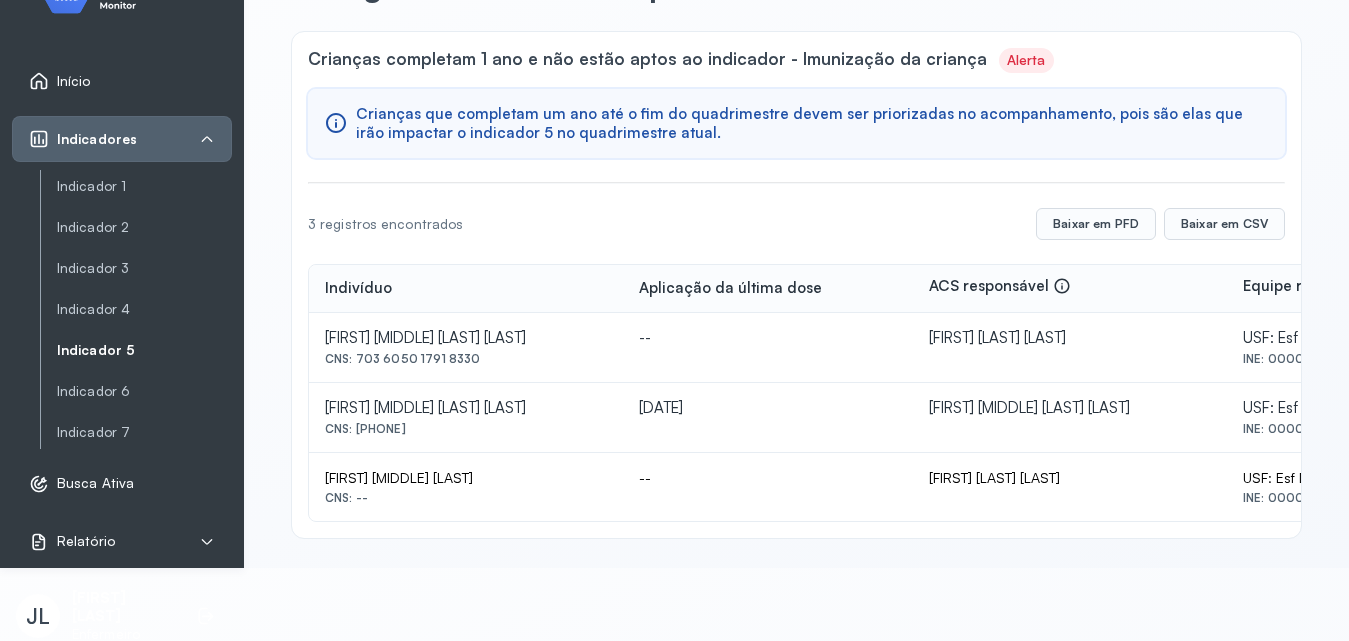 scroll, scrollTop: 74, scrollLeft: 0, axis: vertical 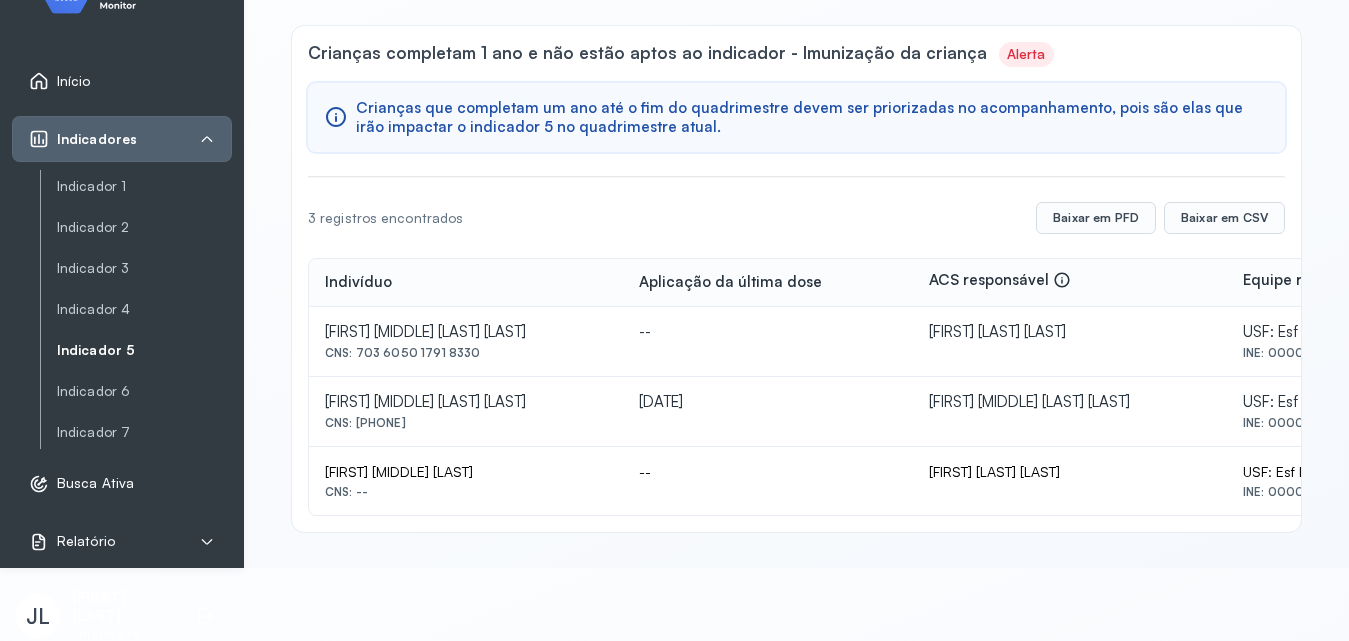 click on "Indicador 5" at bounding box center [144, 350] 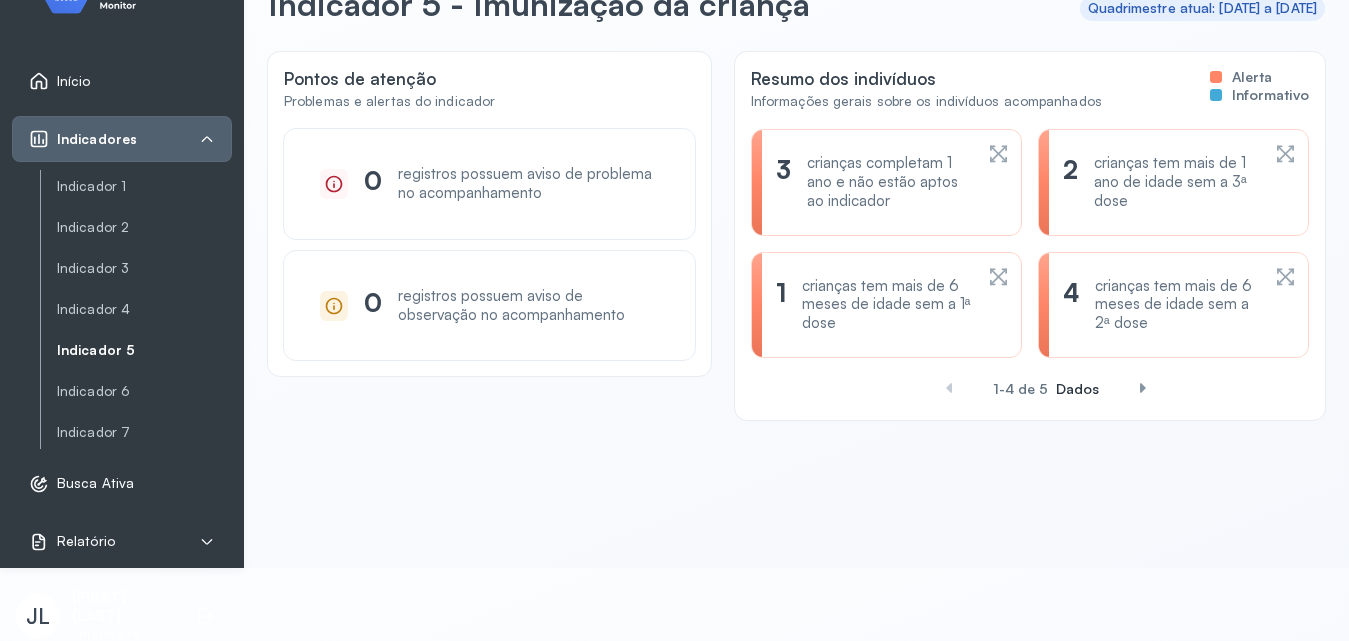 click on "crianças tem mais de 6 meses de idade sem a 1ª dose" at bounding box center (887, 305) 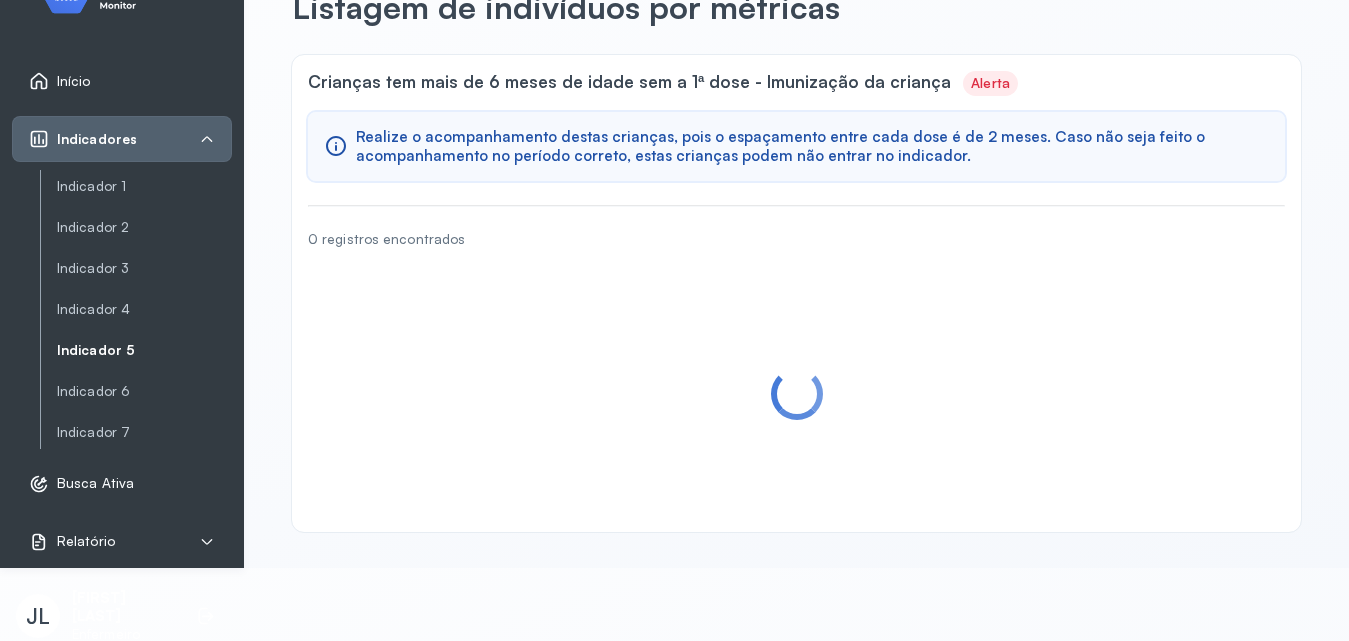 scroll, scrollTop: 0, scrollLeft: 0, axis: both 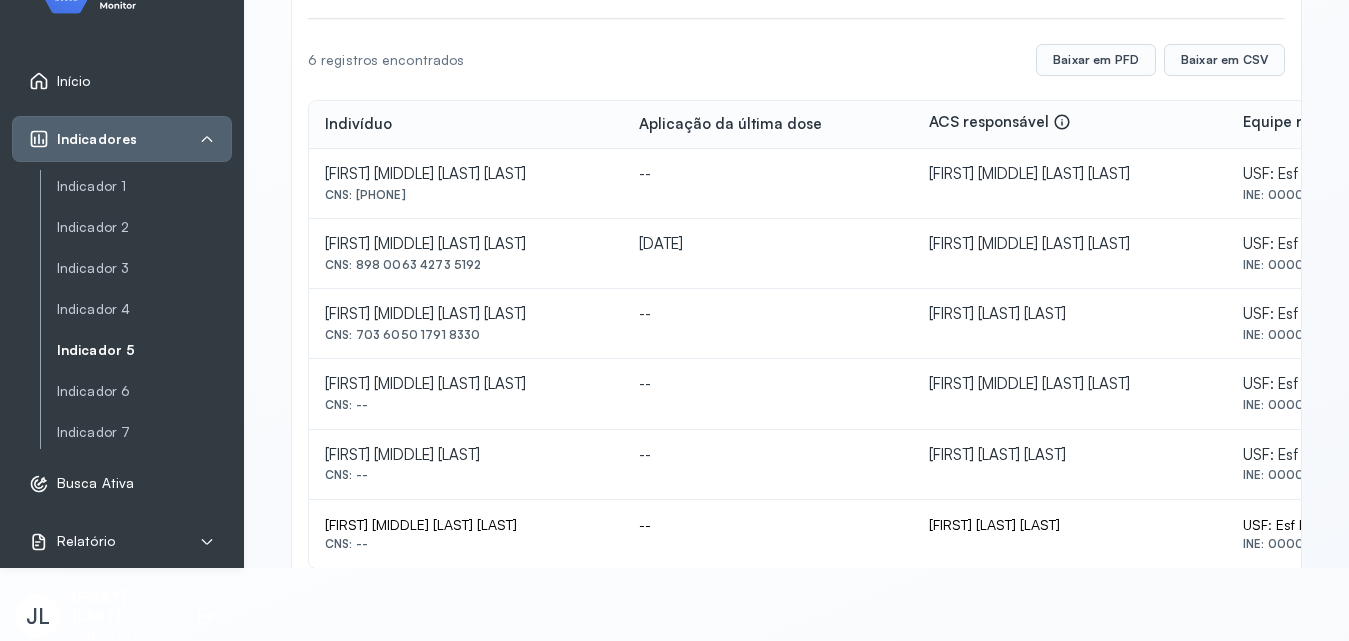 click on "Indicador 5" at bounding box center [144, 350] 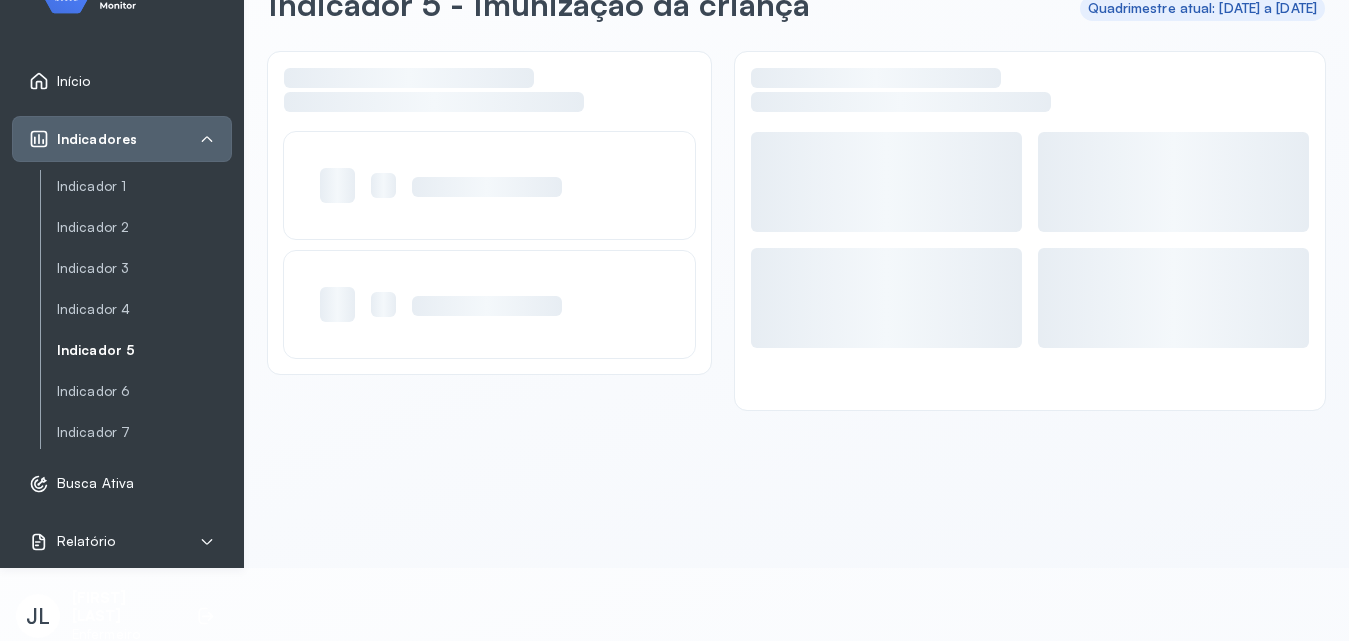 scroll, scrollTop: 48, scrollLeft: 0, axis: vertical 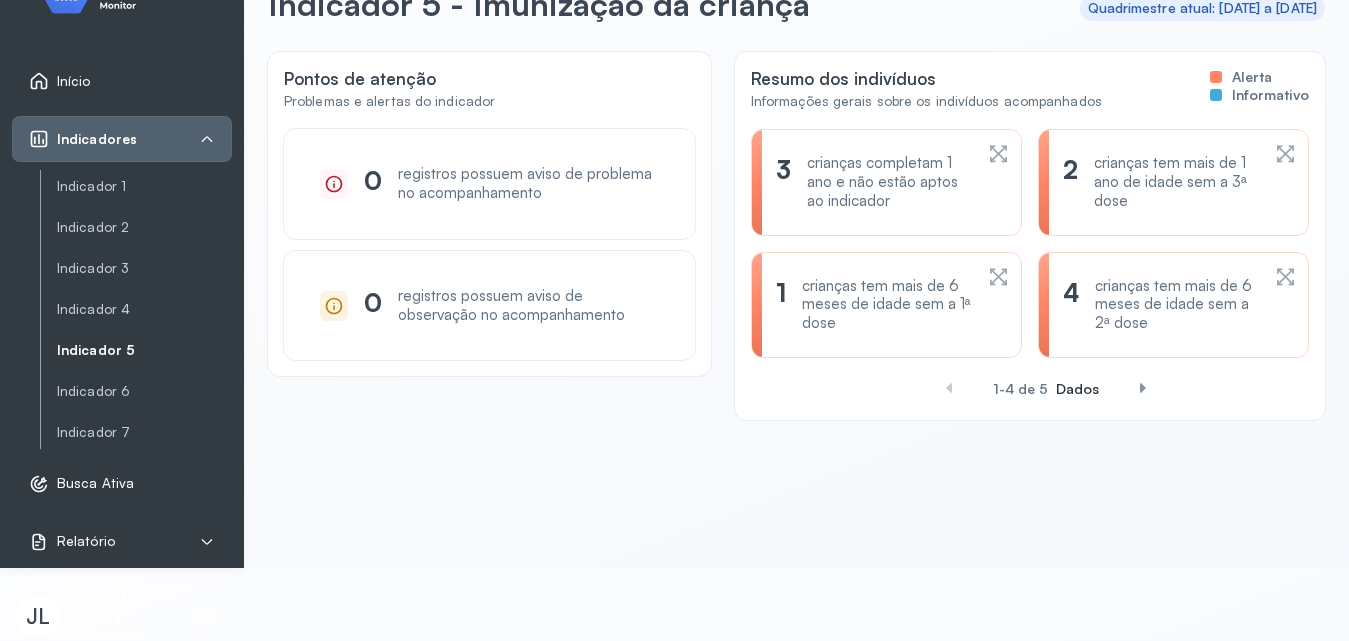 click on "crianças tem mais de 1 ano de idade sem a 3ª dose" at bounding box center (1176, 182) 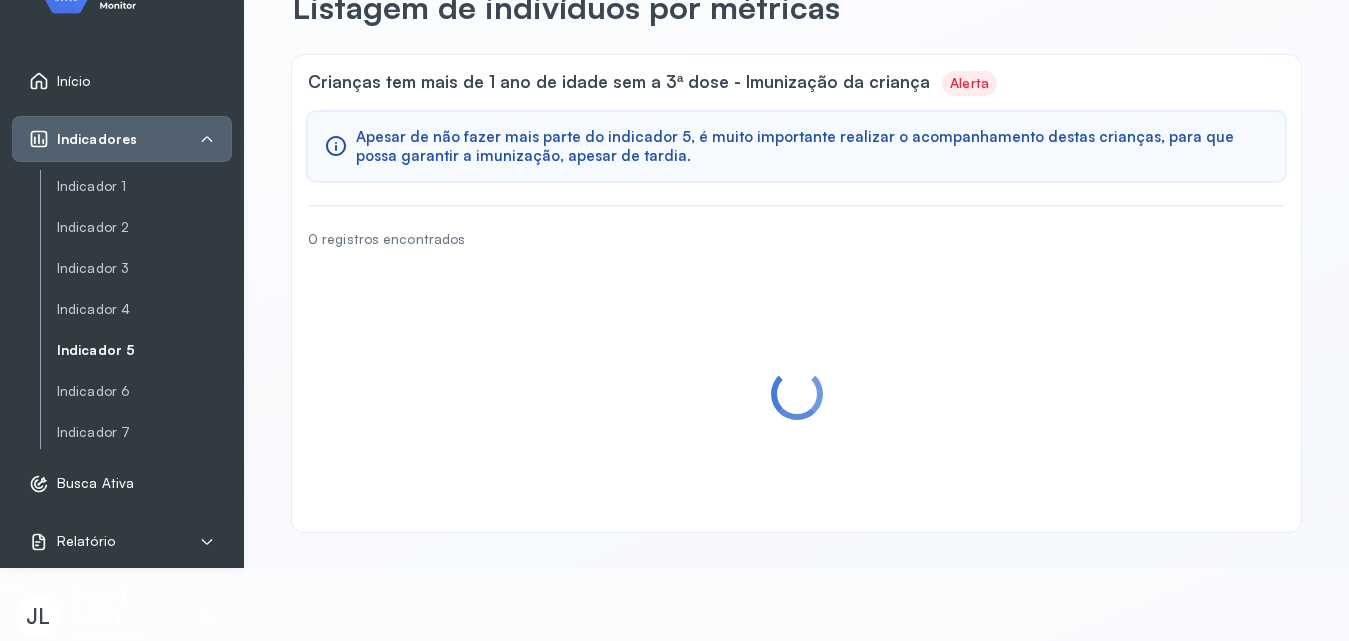 scroll, scrollTop: 0, scrollLeft: 0, axis: both 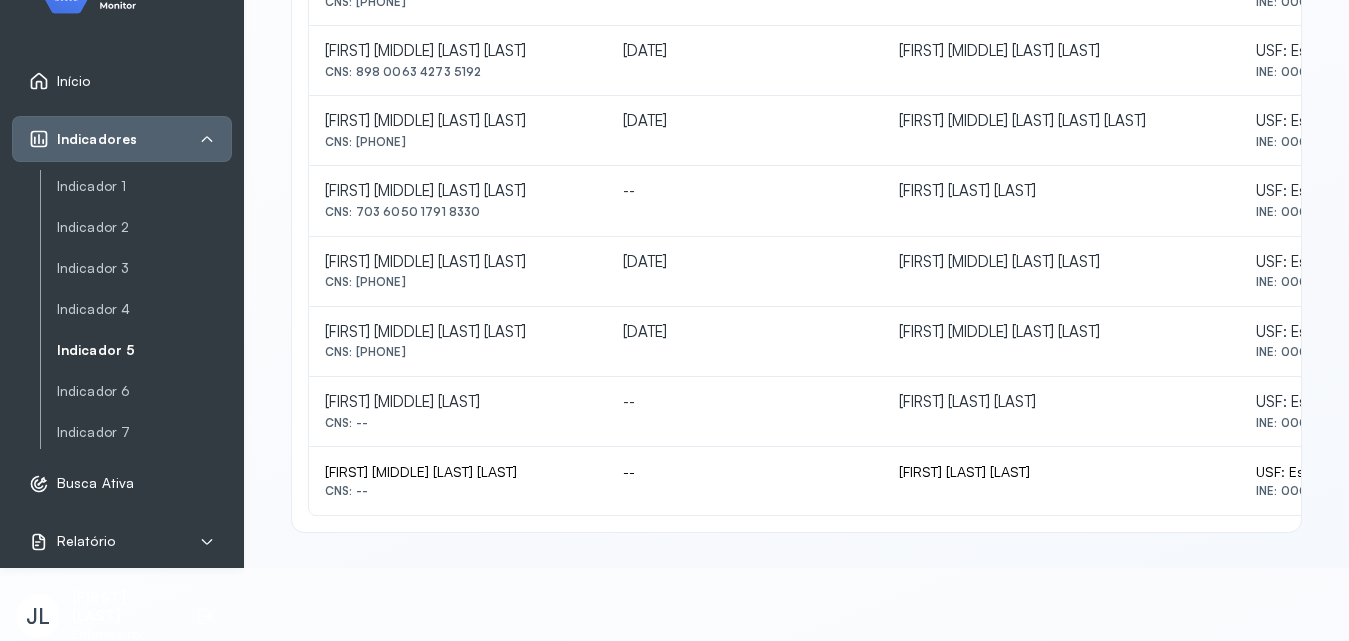 click on "[FIRST] [LAST] [LAST]" 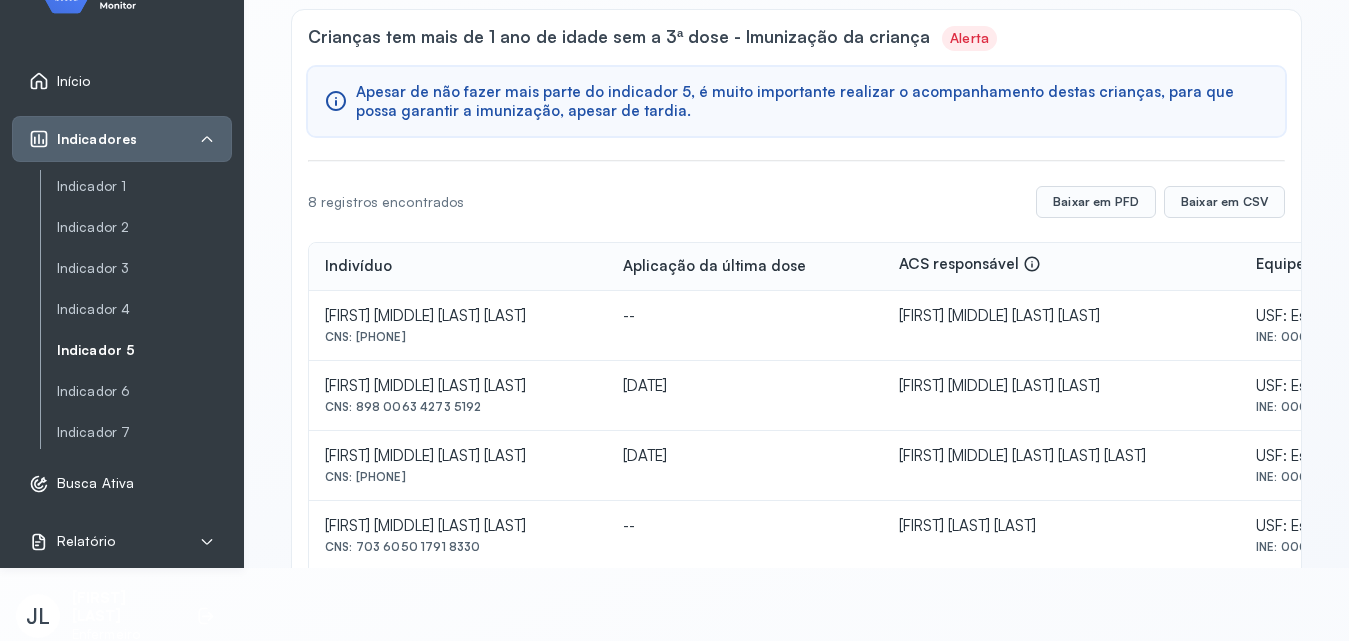 scroll, scrollTop: 425, scrollLeft: 0, axis: vertical 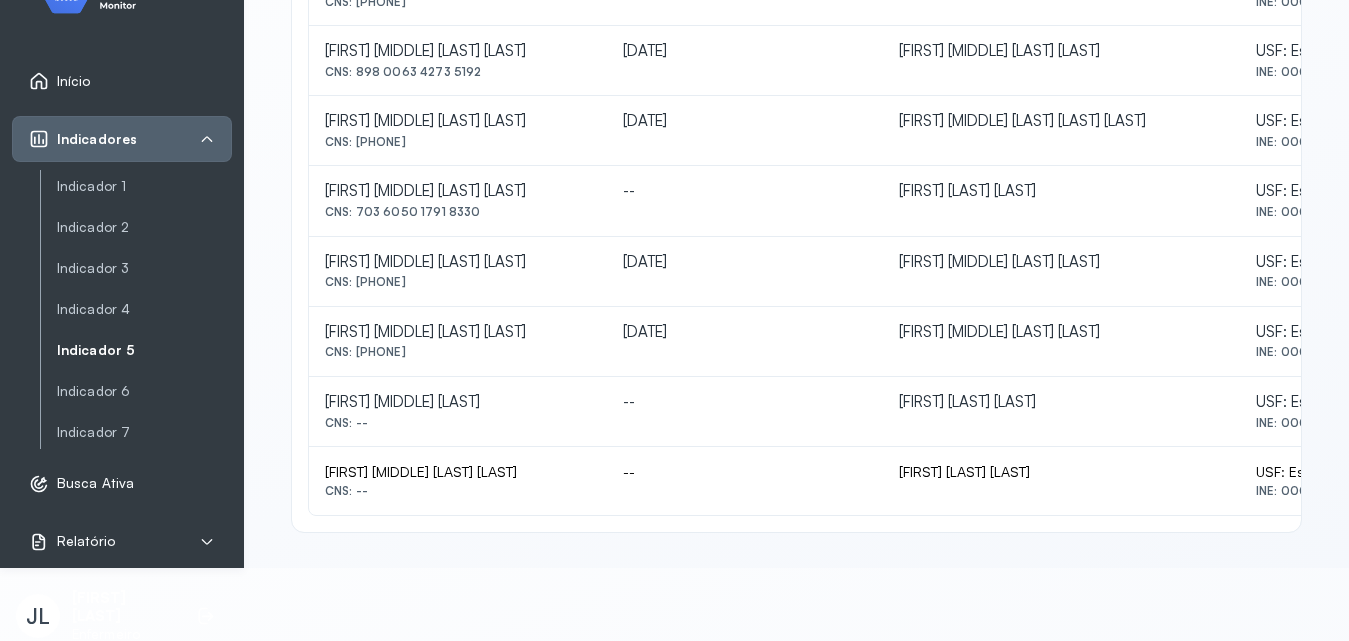 click on "Indicador 5" at bounding box center [144, 350] 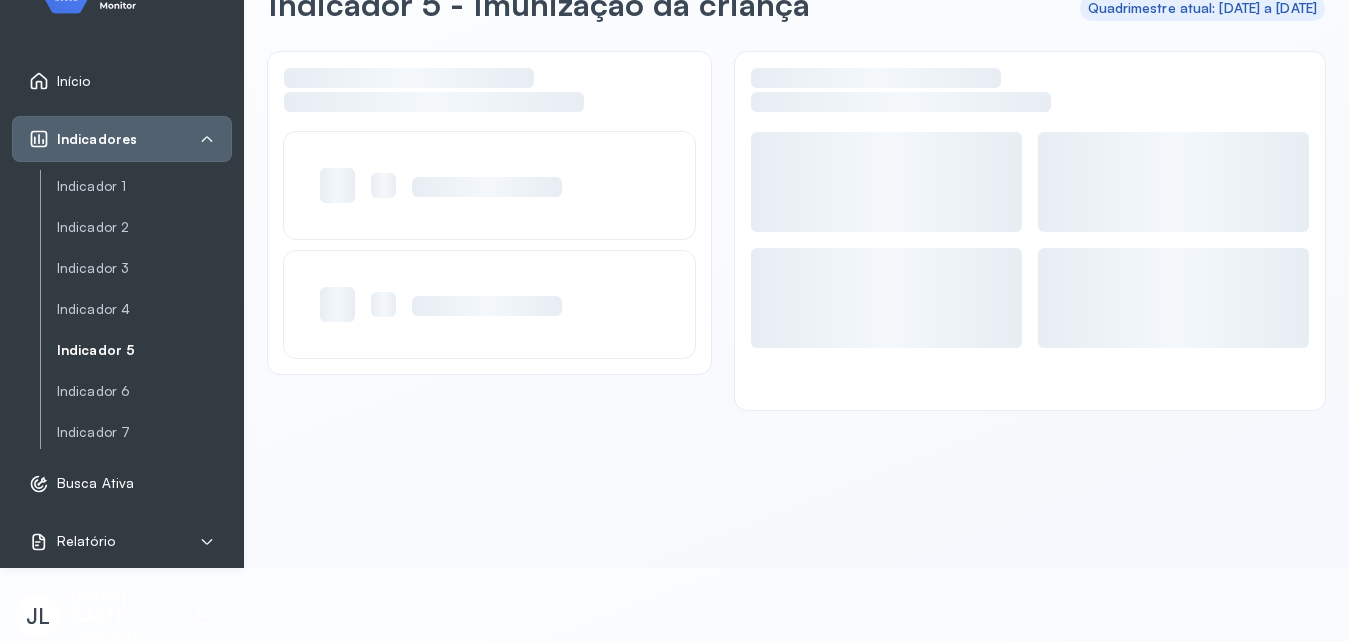 scroll, scrollTop: 48, scrollLeft: 0, axis: vertical 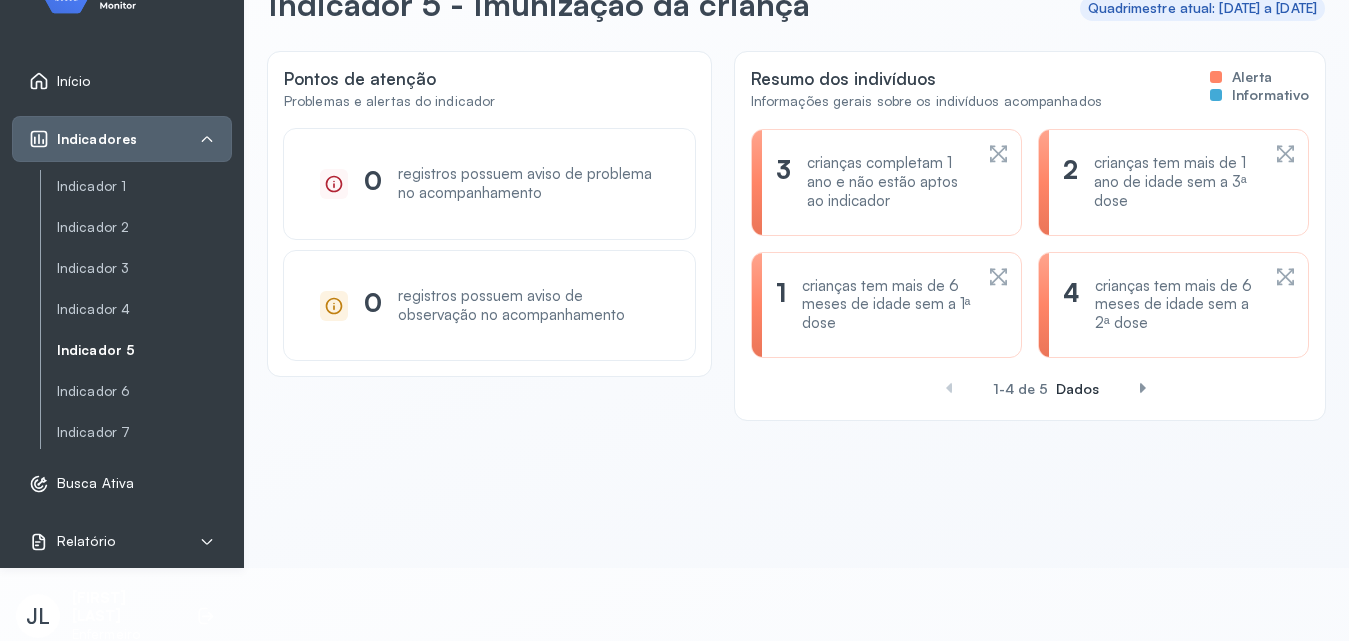 click on "crianças tem mais de 6 meses de idade sem a 2ª dose" at bounding box center (1177, 305) 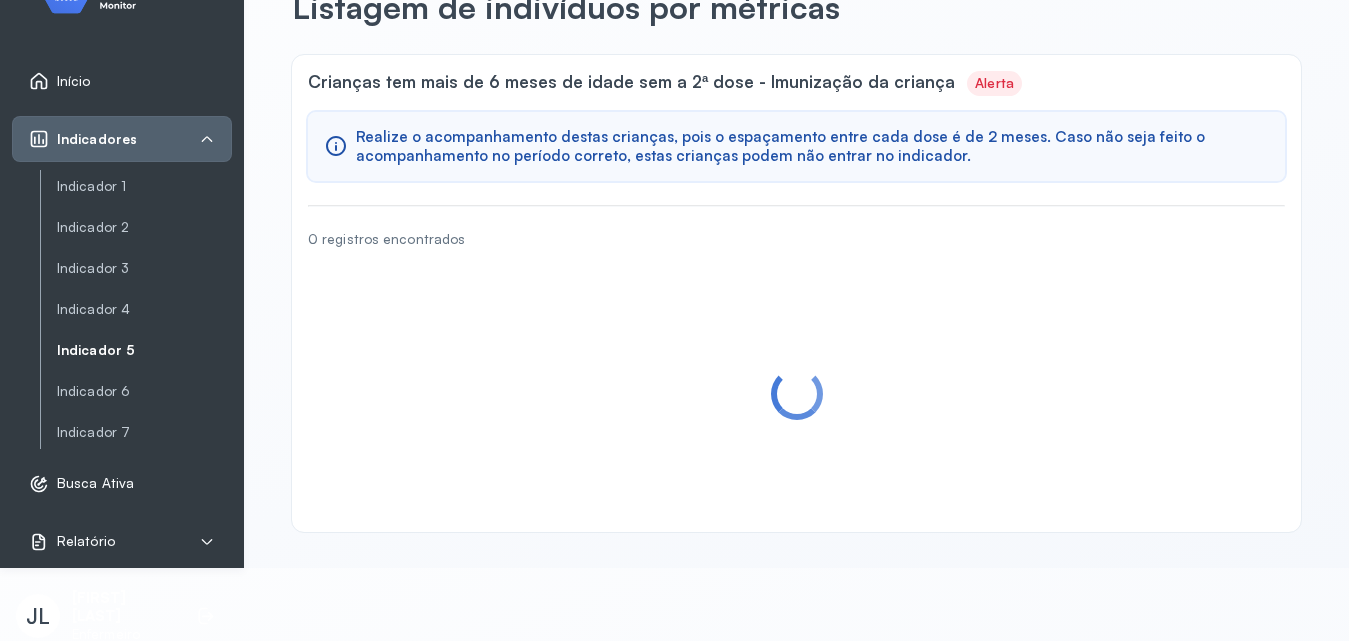 scroll, scrollTop: 0, scrollLeft: 0, axis: both 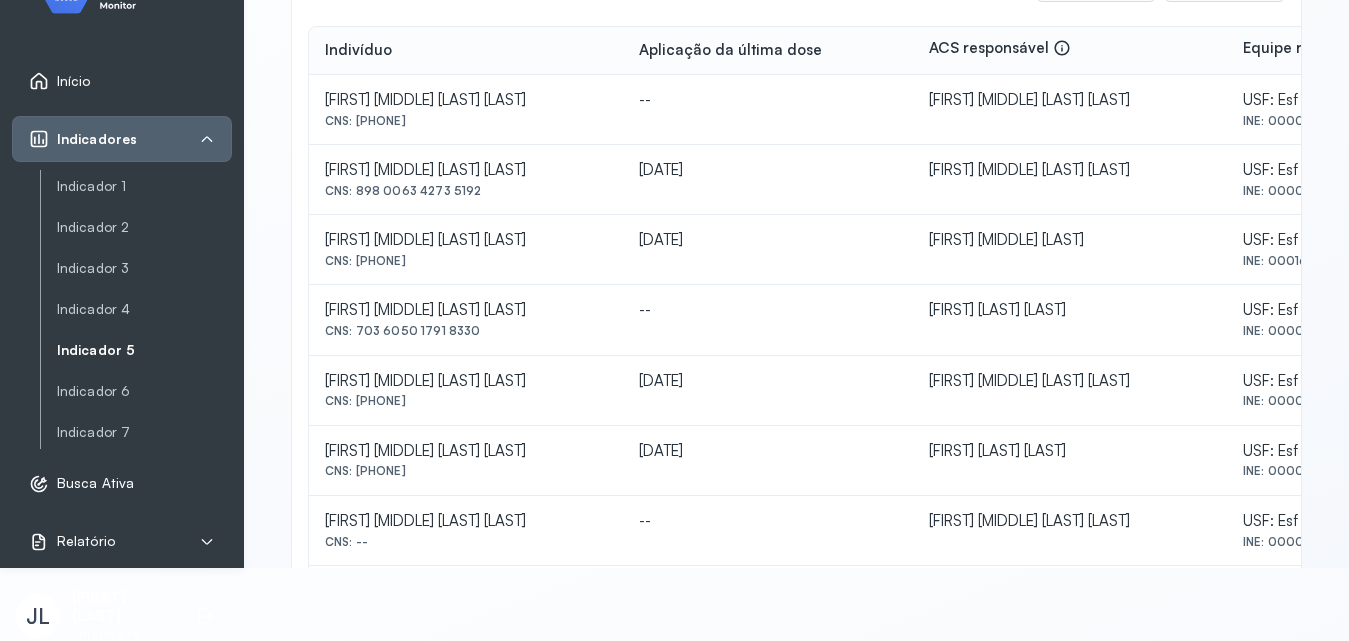 drag, startPoint x: 359, startPoint y: 256, endPoint x: 478, endPoint y: 263, distance: 119.2057 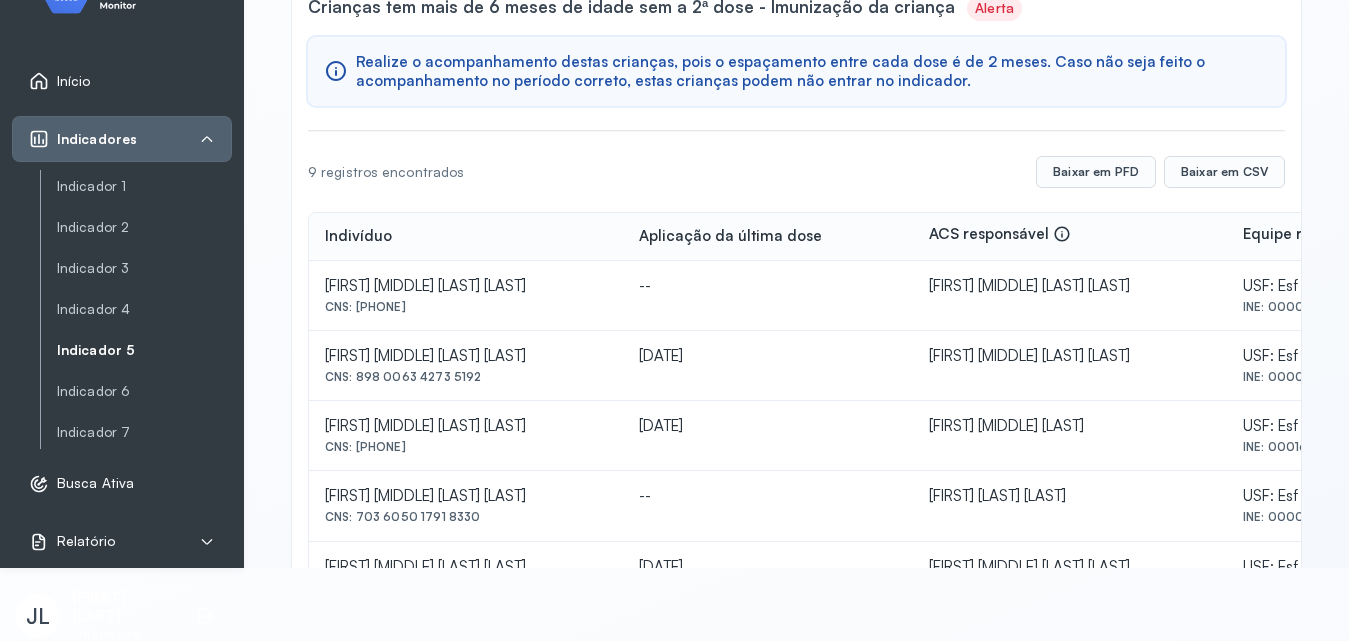 scroll, scrollTop: 124, scrollLeft: 0, axis: vertical 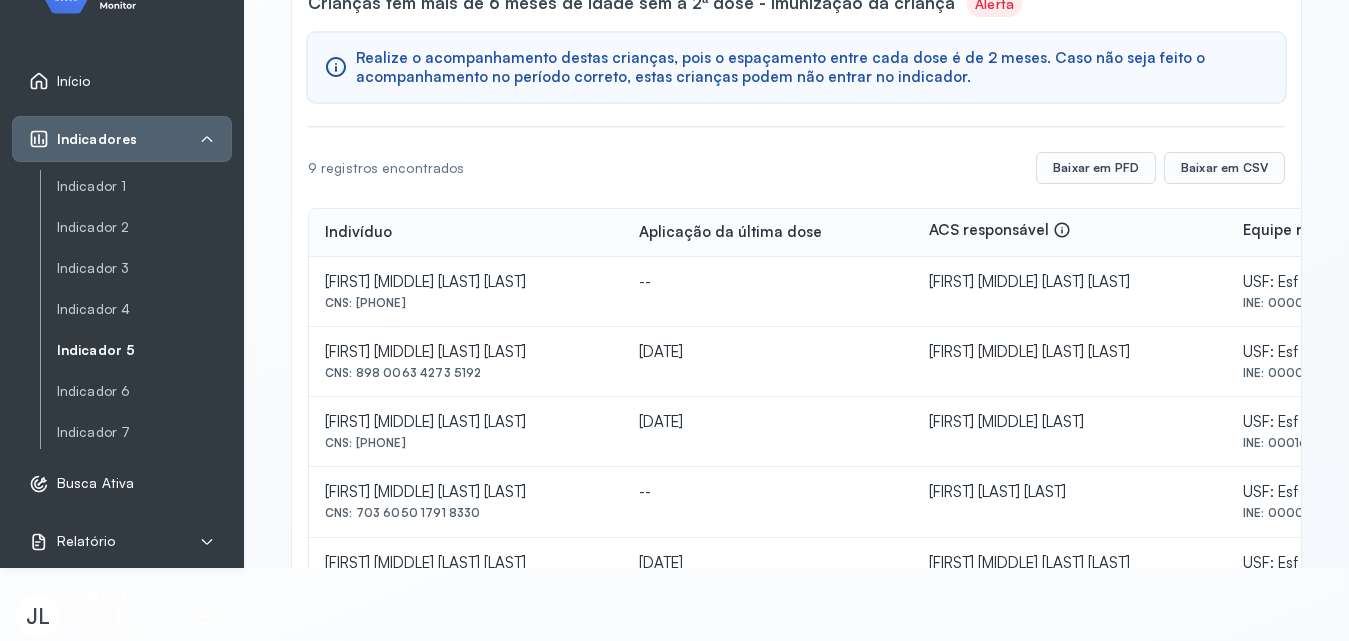 click on "[FIRST] [MIDDLE] [LAST]" 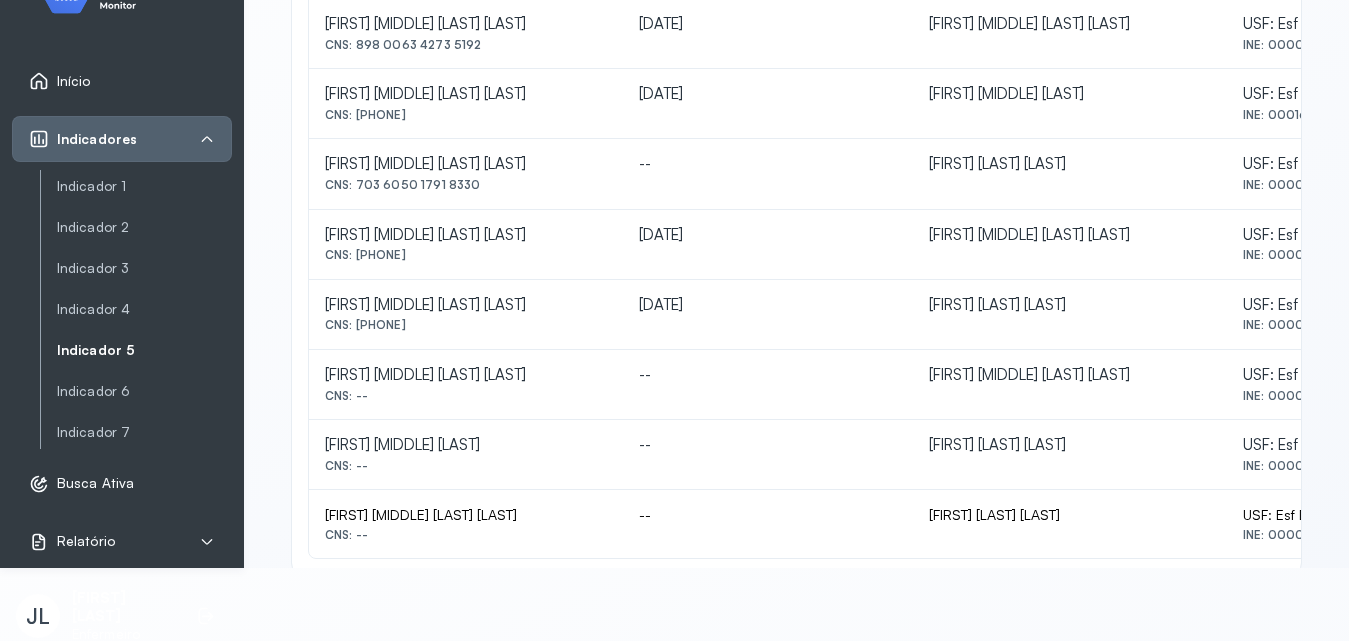 scroll, scrollTop: 495, scrollLeft: 0, axis: vertical 